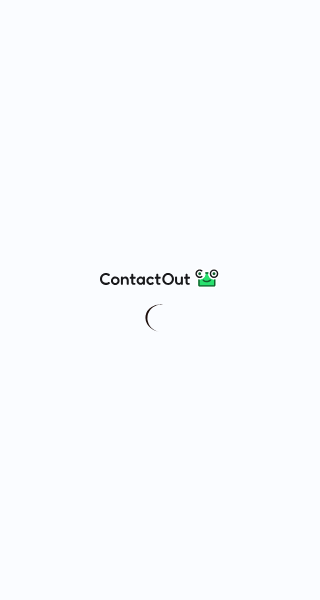 scroll, scrollTop: 0, scrollLeft: 0, axis: both 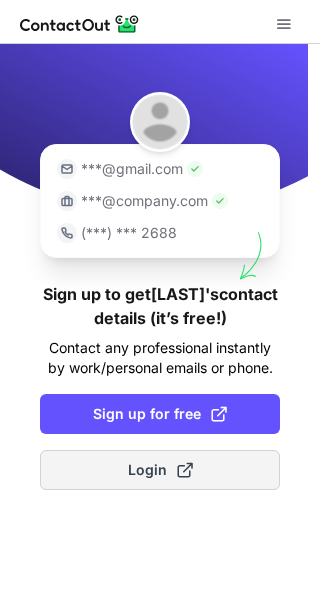 click on "Login" at bounding box center [160, 470] 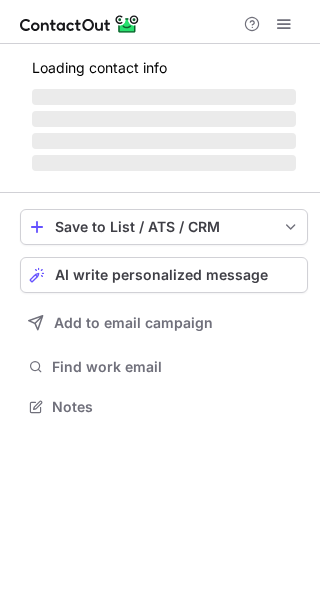 scroll, scrollTop: 0, scrollLeft: 0, axis: both 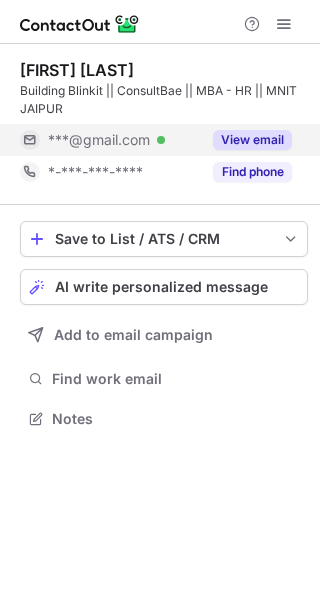 click on "View email" at bounding box center [252, 140] 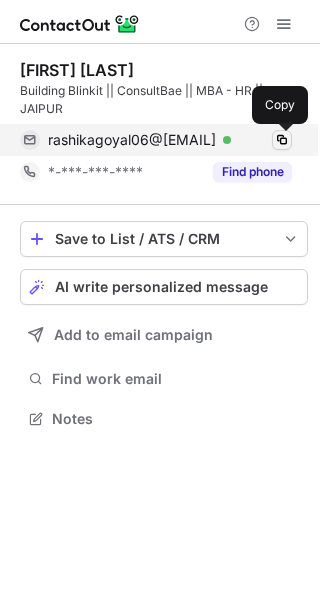 click at bounding box center (282, 140) 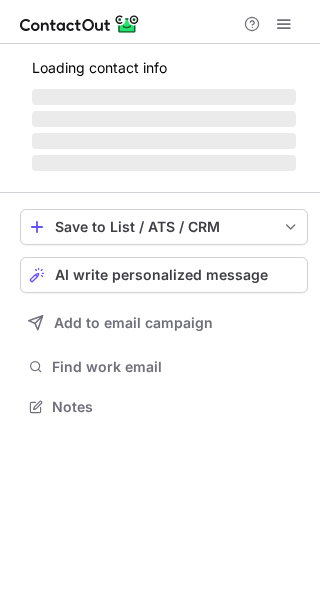 scroll, scrollTop: 0, scrollLeft: 0, axis: both 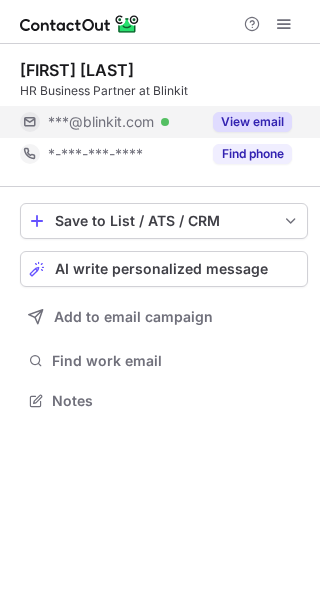 click on "View email" at bounding box center [252, 122] 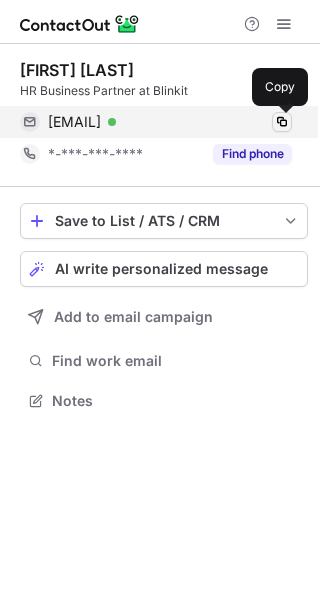 click at bounding box center [282, 122] 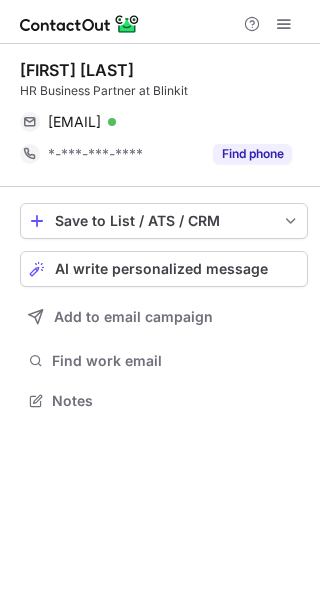 type 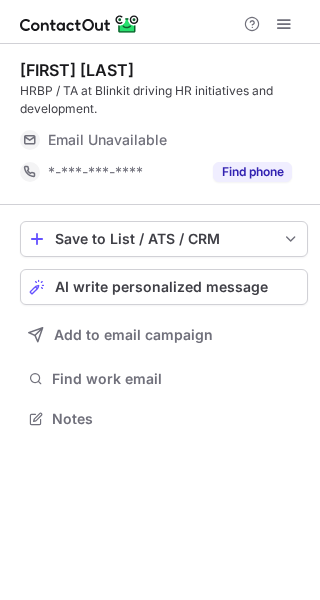 scroll, scrollTop: 0, scrollLeft: 0, axis: both 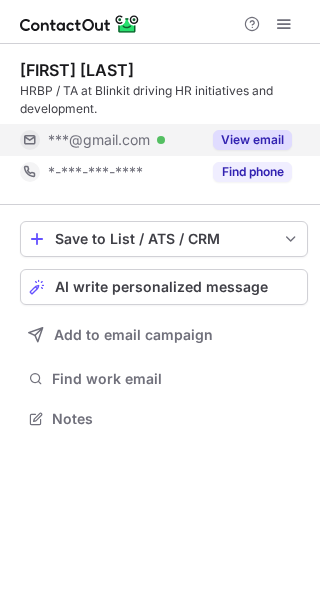 click on "View email" at bounding box center [252, 140] 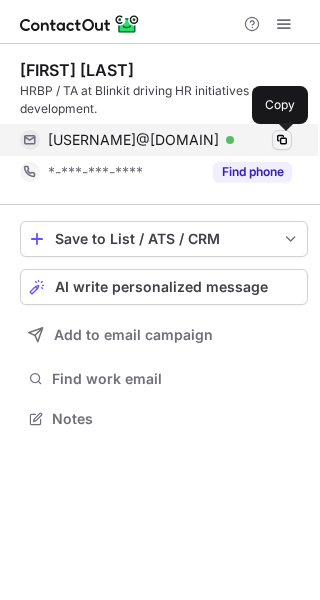 click at bounding box center (282, 140) 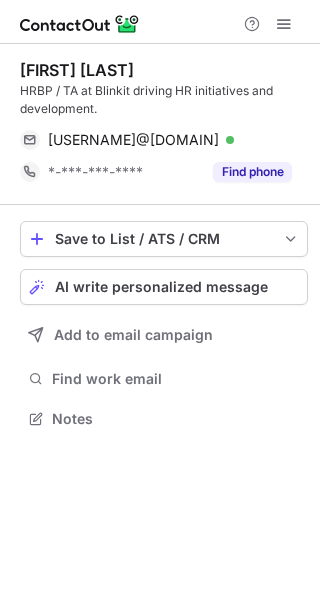 type 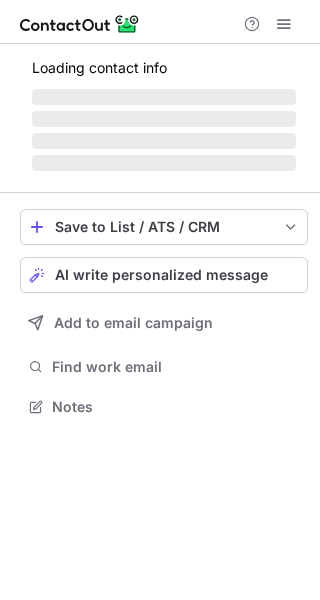 scroll, scrollTop: 0, scrollLeft: 0, axis: both 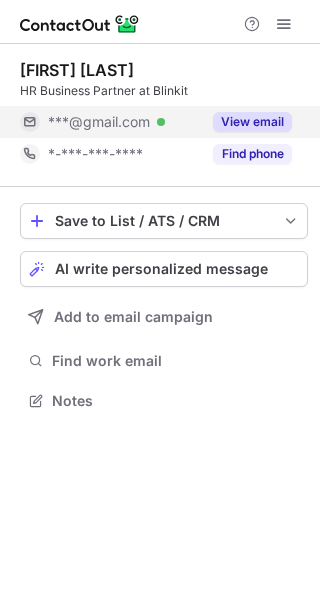 click on "View email" at bounding box center (252, 122) 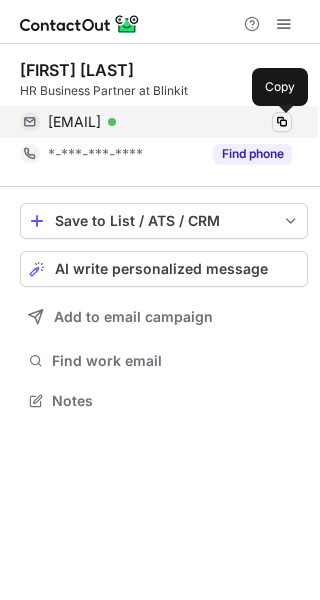 click at bounding box center (282, 122) 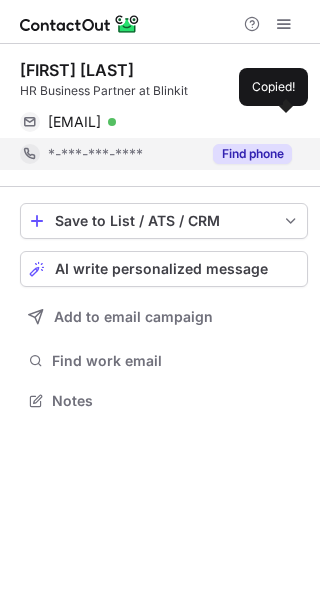 type 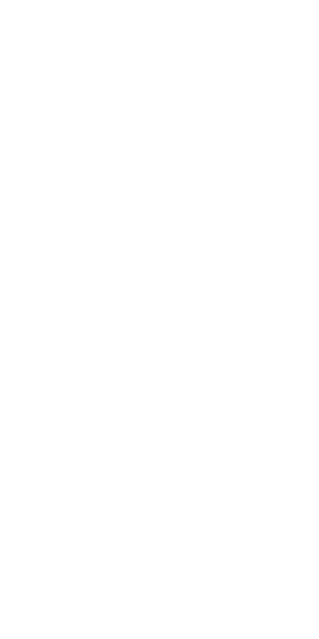 scroll, scrollTop: 0, scrollLeft: 0, axis: both 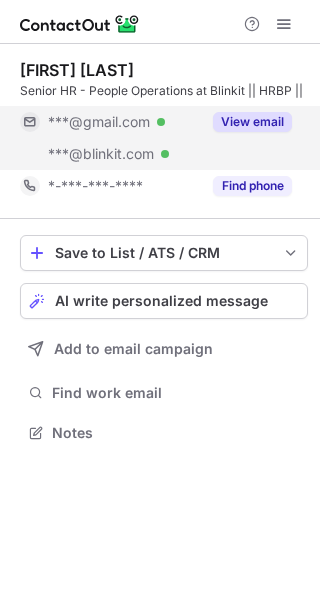 click on "View email" at bounding box center (252, 122) 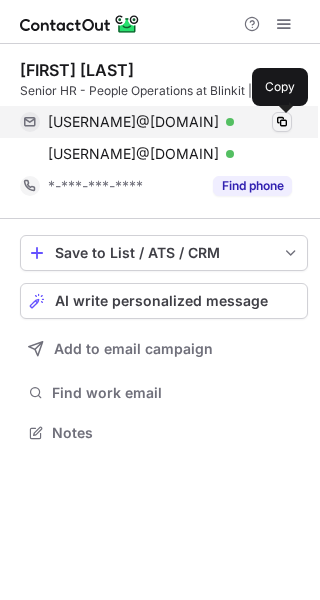 click at bounding box center (282, 122) 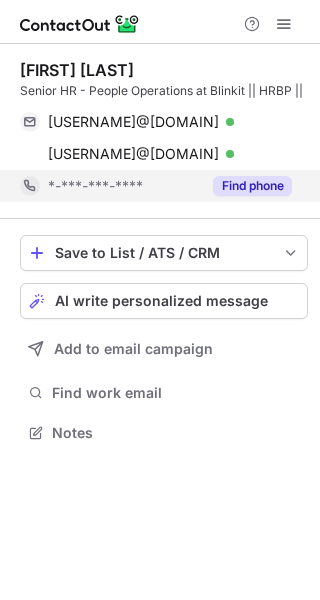 type 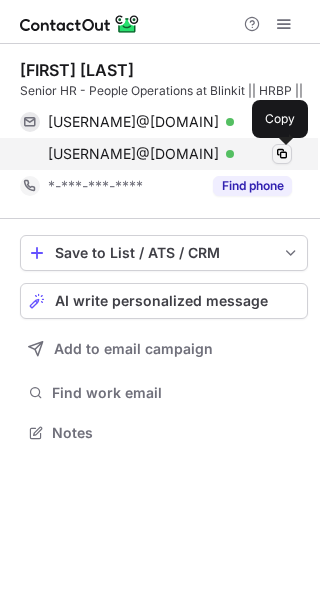 click at bounding box center [282, 154] 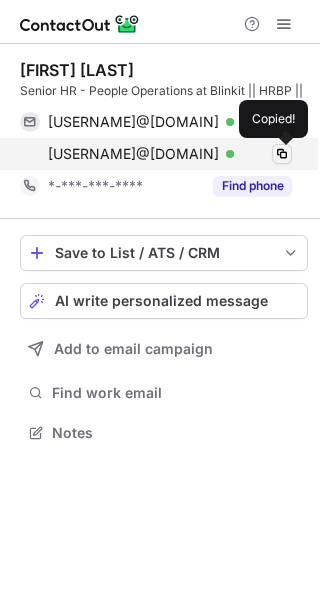 type 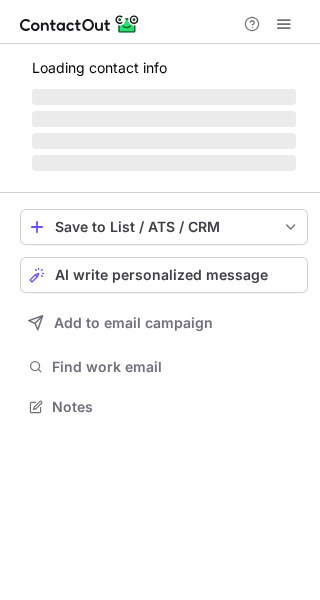 scroll, scrollTop: 0, scrollLeft: 0, axis: both 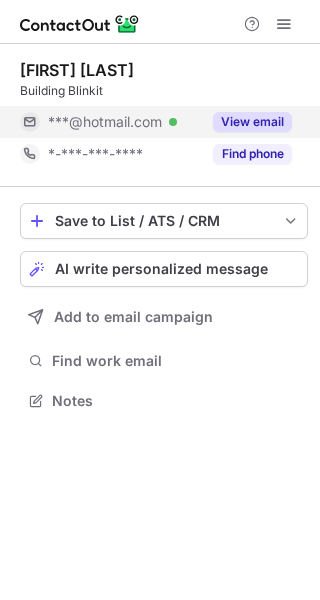click on "View email" at bounding box center [252, 122] 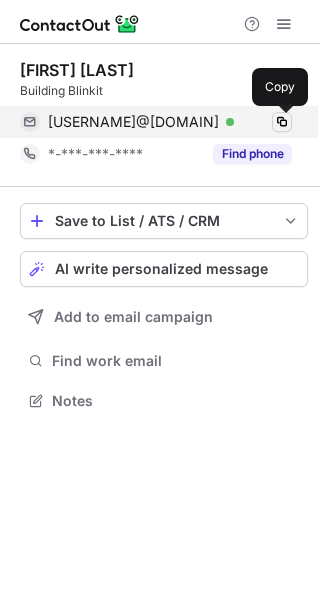 click at bounding box center (282, 122) 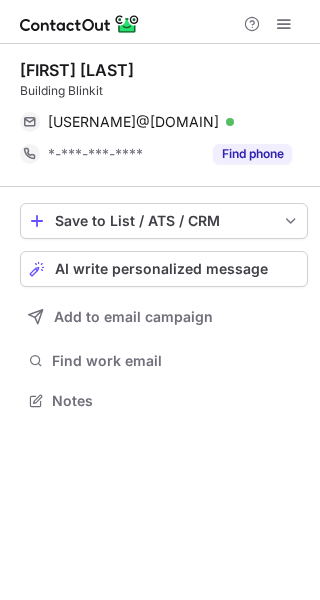 type 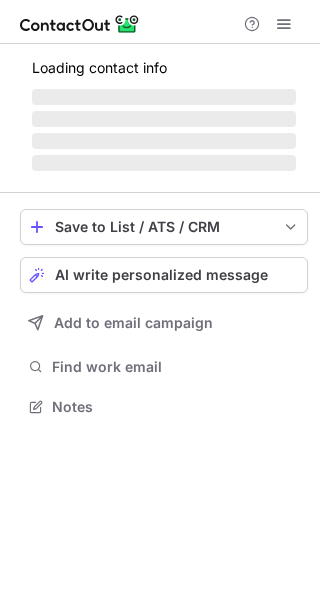 scroll, scrollTop: 0, scrollLeft: 0, axis: both 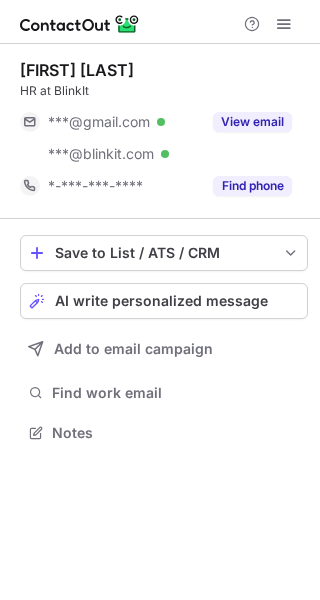 click on "View email" at bounding box center [252, 122] 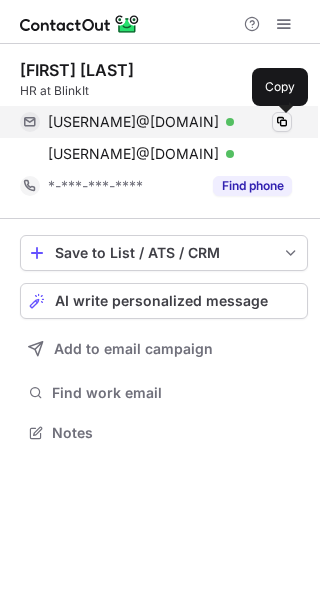 click at bounding box center (282, 122) 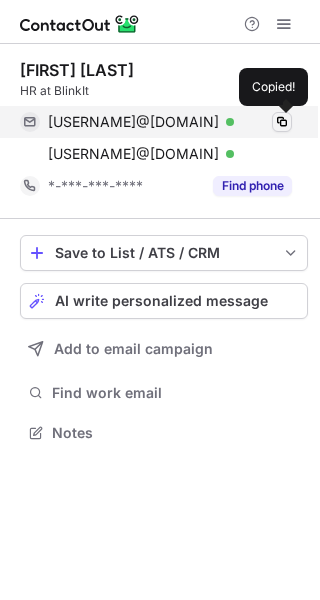 type 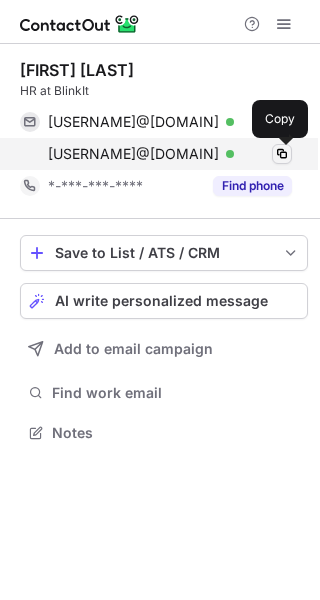 click at bounding box center (282, 154) 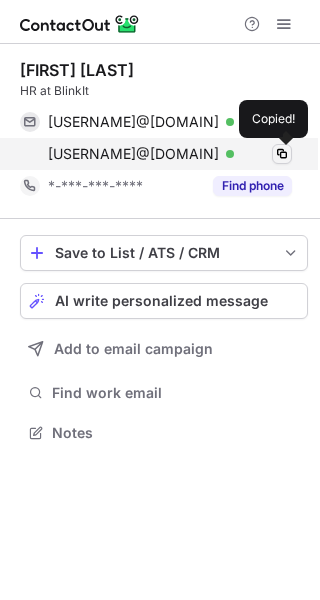 type 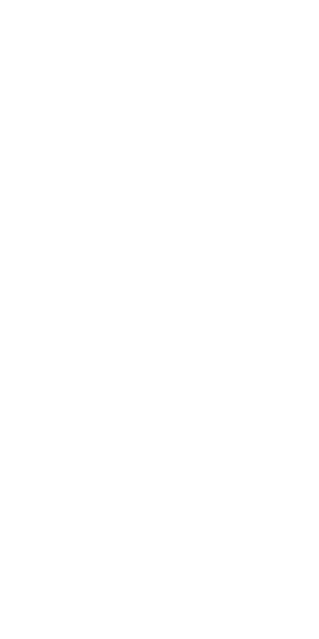 scroll, scrollTop: 0, scrollLeft: 0, axis: both 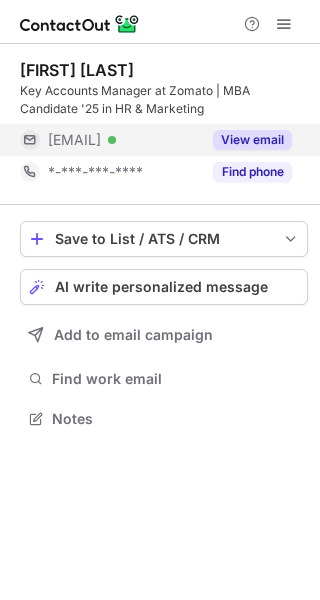 click on "View email" at bounding box center [252, 140] 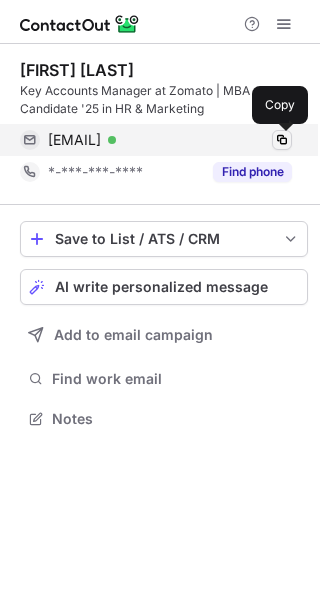 click at bounding box center (282, 140) 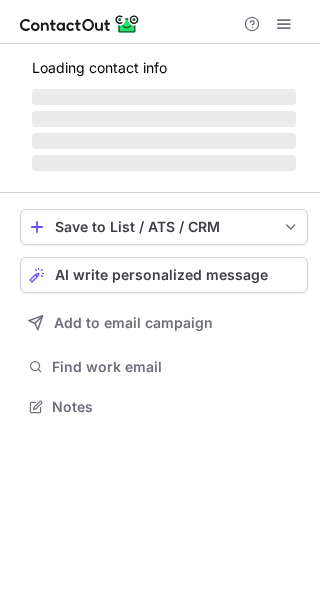 scroll, scrollTop: 0, scrollLeft: 0, axis: both 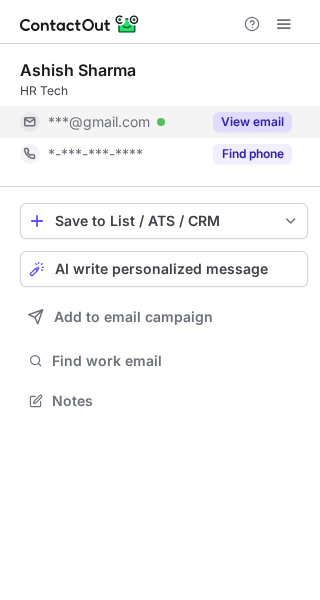 click on "View email" at bounding box center (252, 122) 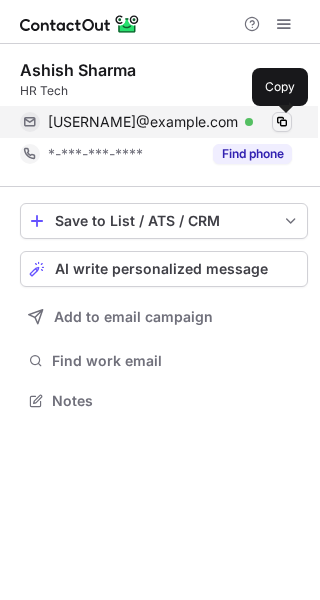 click at bounding box center [282, 122] 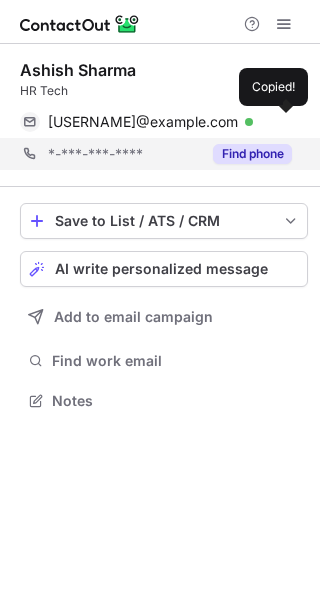 type 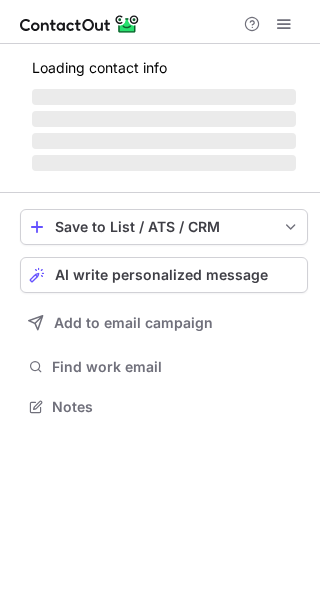scroll, scrollTop: 0, scrollLeft: 0, axis: both 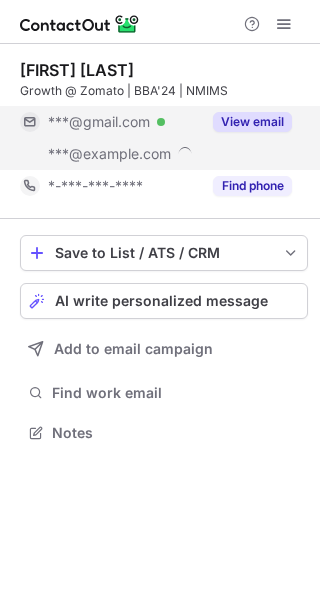 click on "View email" at bounding box center [252, 122] 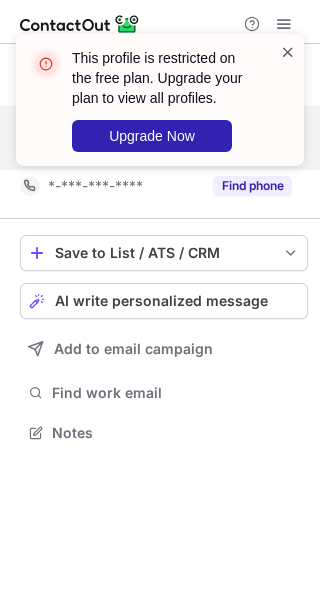 click at bounding box center [288, 52] 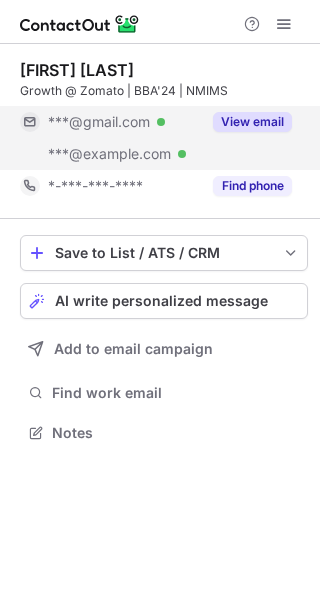 click on "View email" at bounding box center [252, 122] 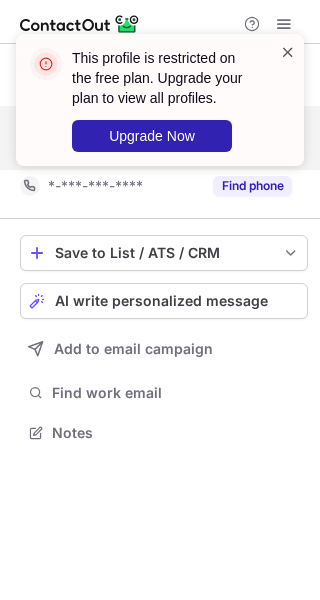 click at bounding box center [288, 52] 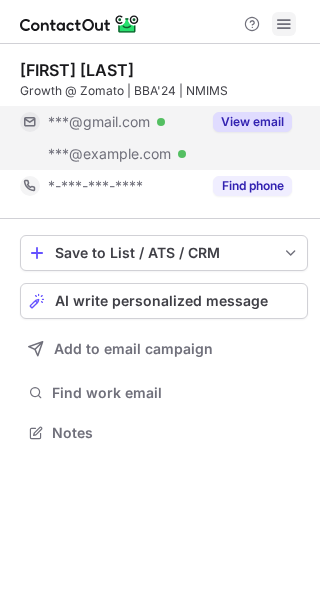 click at bounding box center [284, 24] 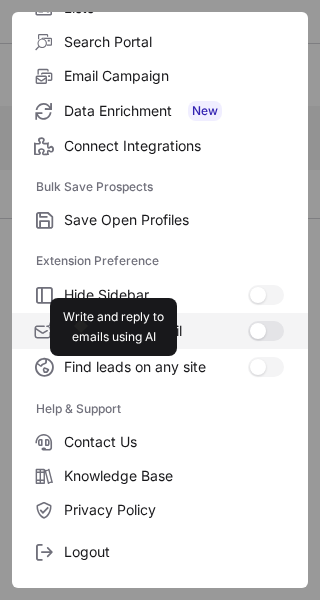 scroll, scrollTop: 232, scrollLeft: 0, axis: vertical 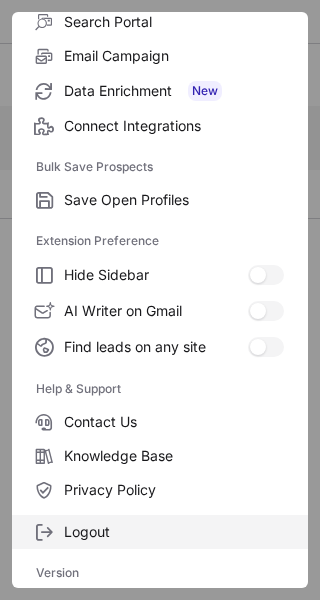 click on "Logout" at bounding box center (174, 200) 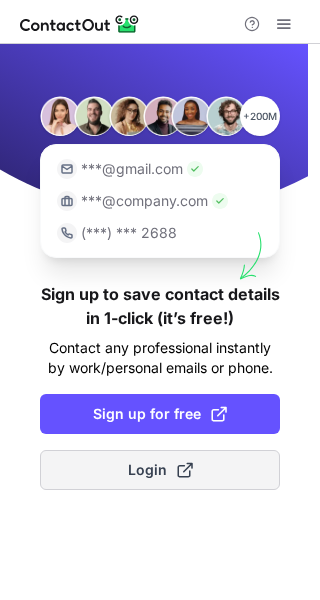 click on "Login" at bounding box center (160, 470) 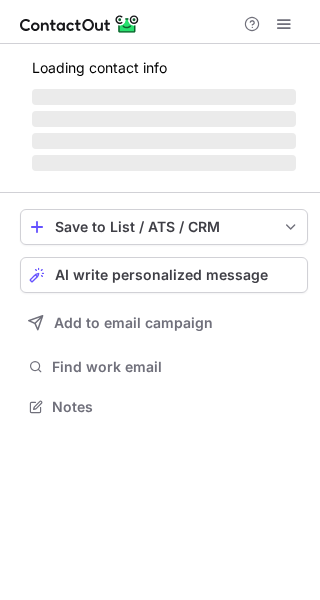 scroll, scrollTop: 0, scrollLeft: 0, axis: both 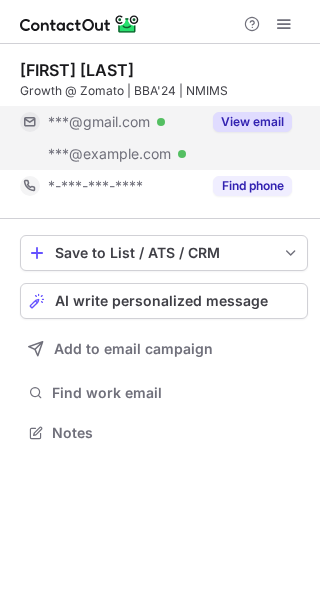 click on "View email" at bounding box center [252, 122] 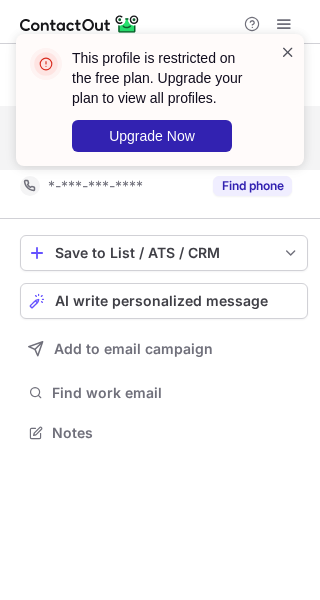 click at bounding box center [288, 52] 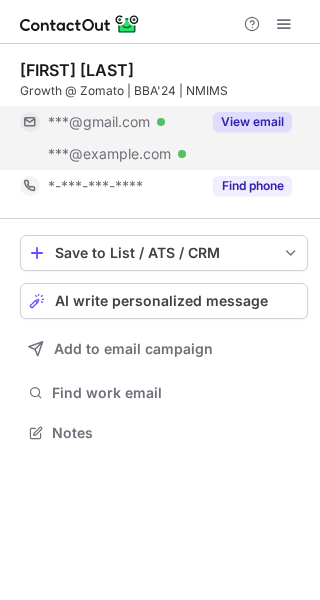 click at bounding box center (160, 22) 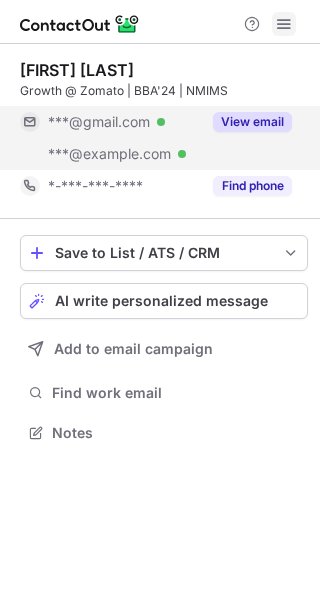 click at bounding box center [284, 24] 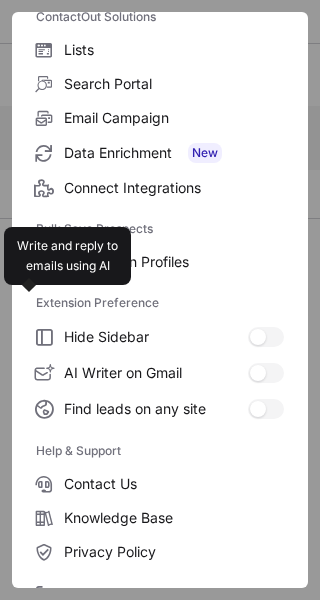 scroll, scrollTop: 232, scrollLeft: 0, axis: vertical 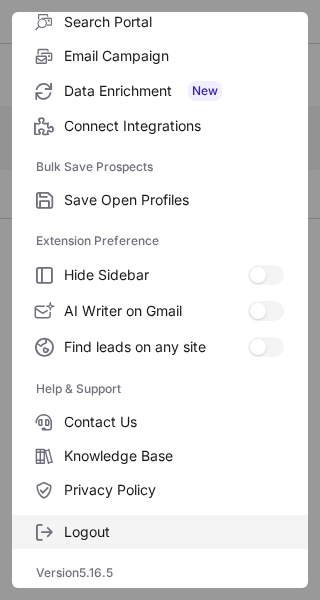 click on "Logout" at bounding box center (174, 200) 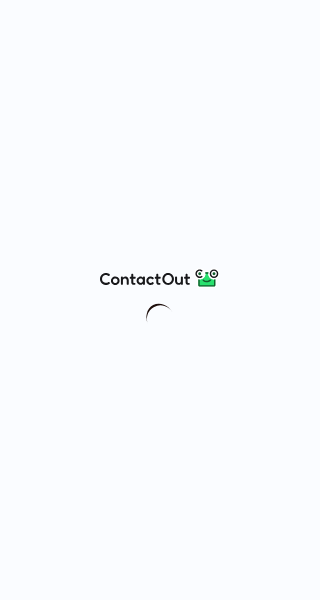 scroll, scrollTop: 0, scrollLeft: 0, axis: both 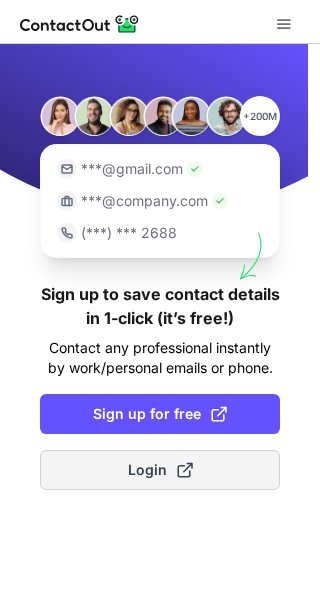 click on "Login" at bounding box center [160, 470] 